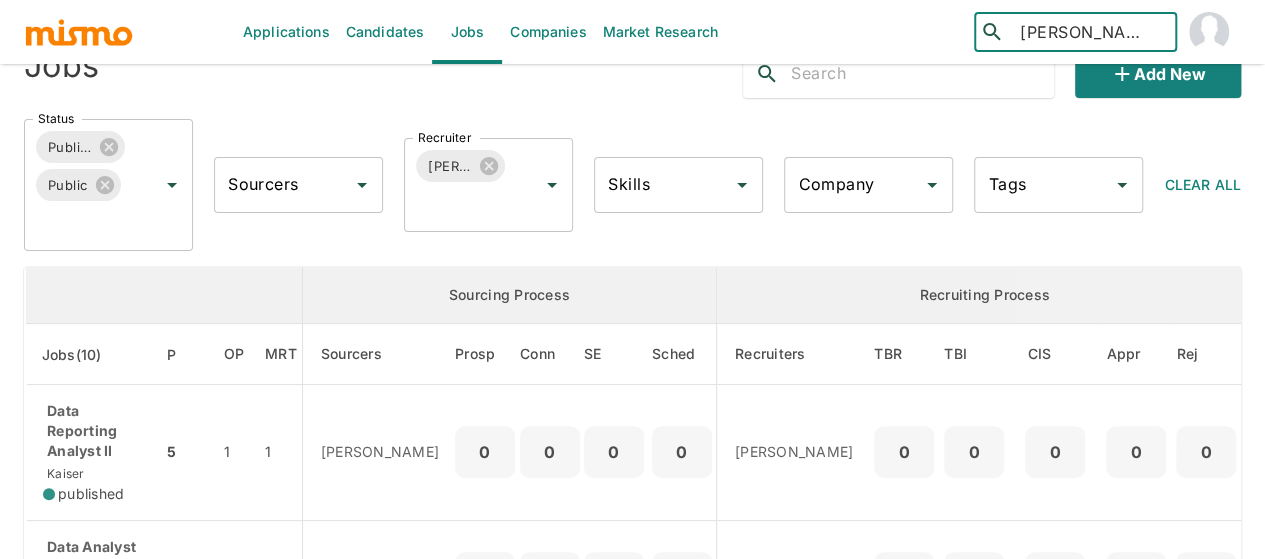 scroll, scrollTop: 0, scrollLeft: 0, axis: both 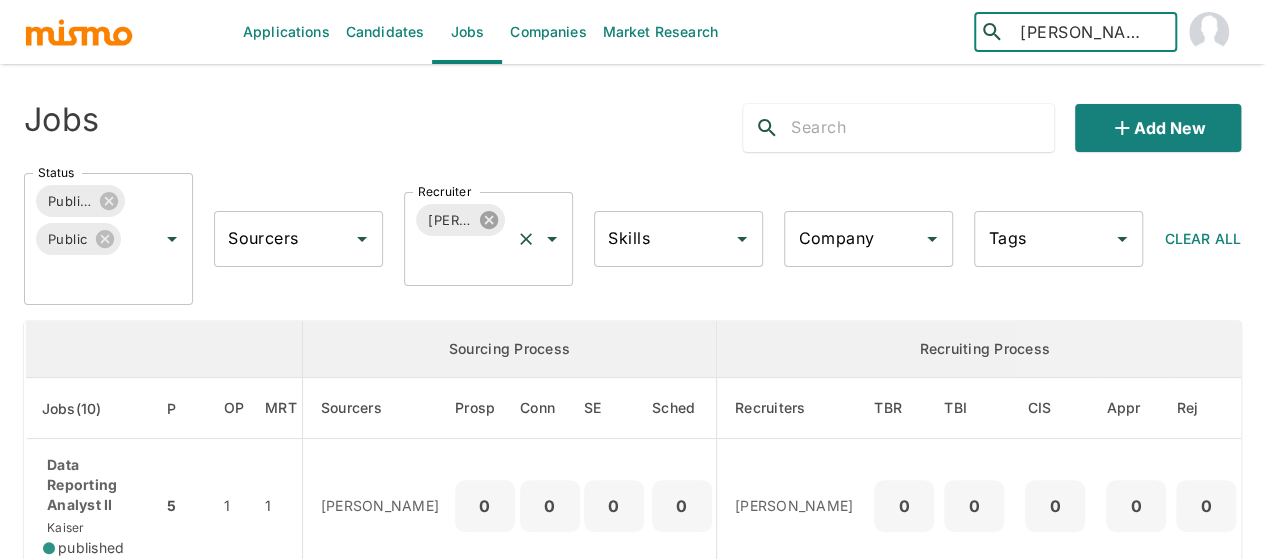 click 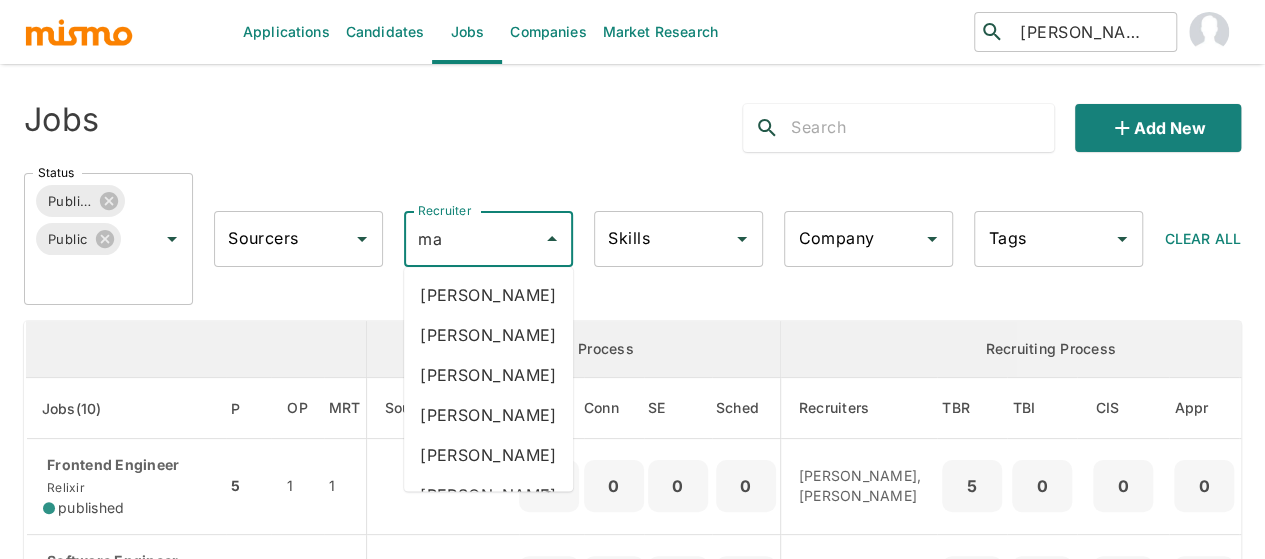 type on "mai" 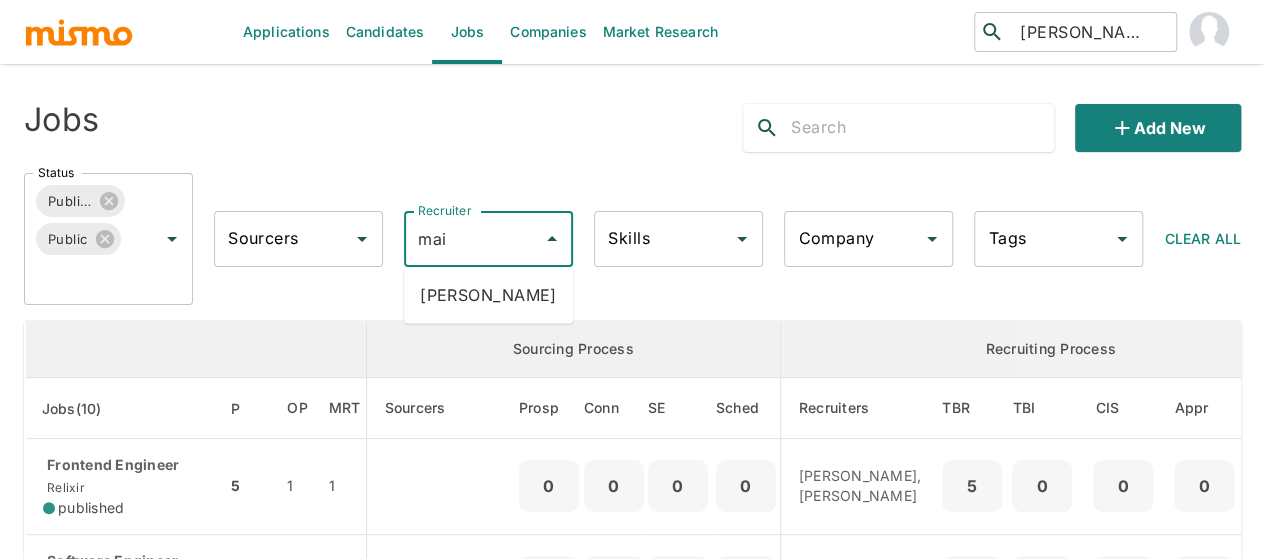 click on "Maia Reyes" at bounding box center (488, 295) 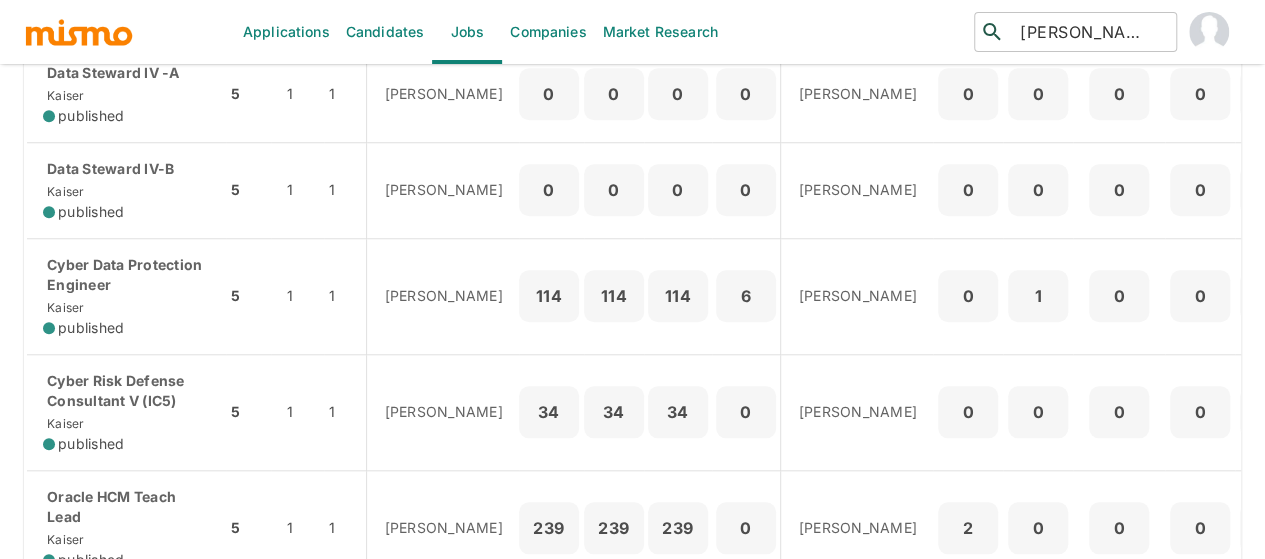 scroll, scrollTop: 900, scrollLeft: 0, axis: vertical 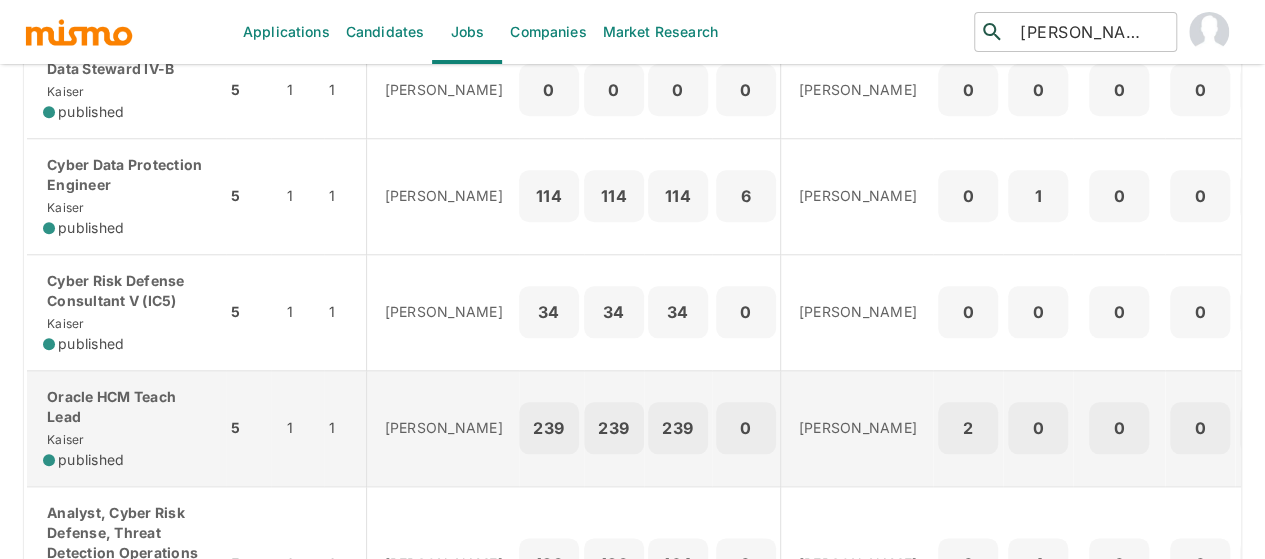 click on "Oracle HCM Teach Lead" at bounding box center (126, 407) 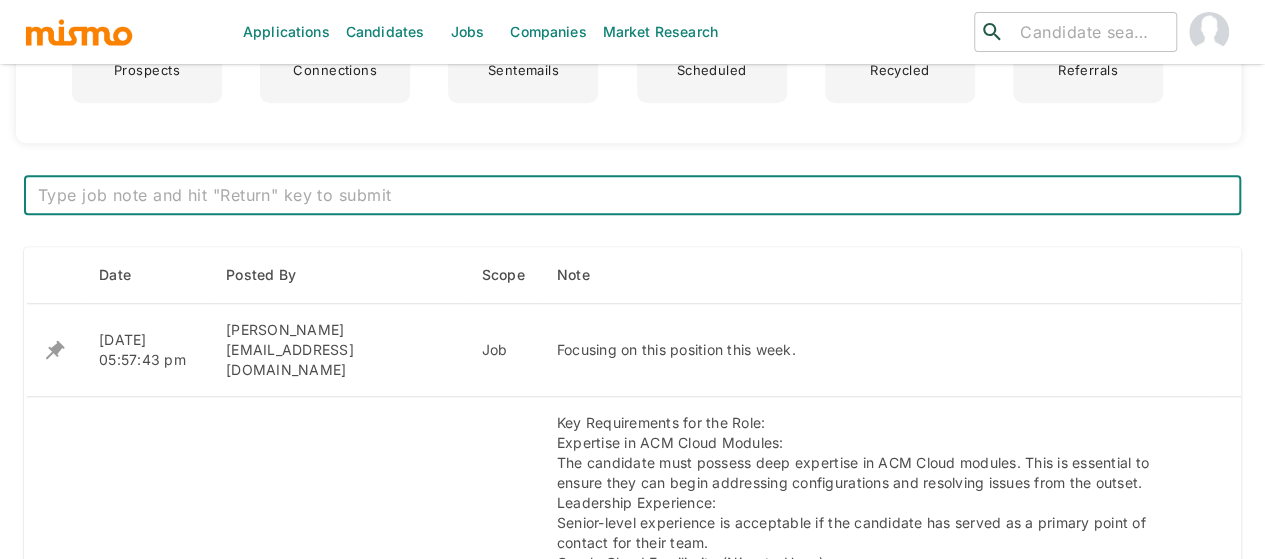 scroll, scrollTop: 703, scrollLeft: 0, axis: vertical 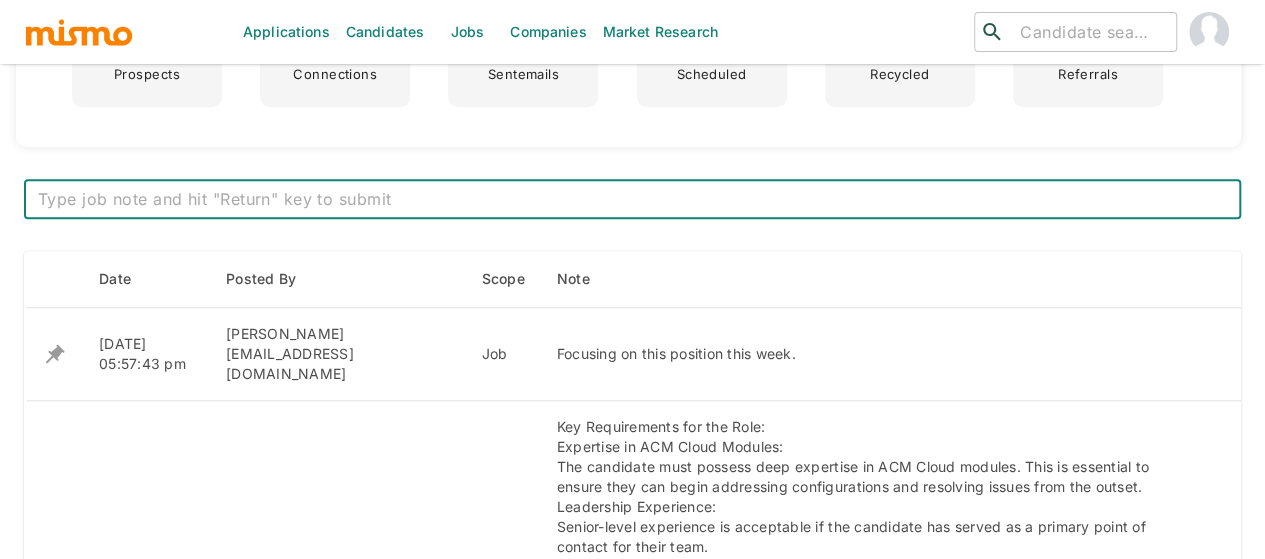 click at bounding box center (632, 199) 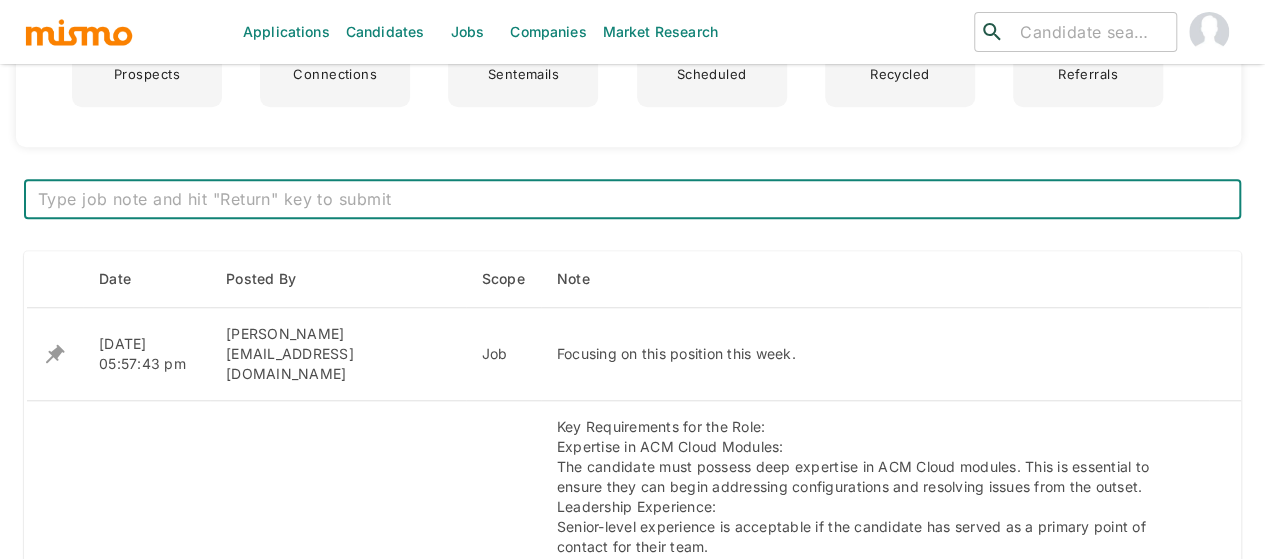 type on "The meeting began with a review of the ongoing efforts. The kickoff took place last week, and three candidates have been presented but rejected.
It was reiterated that the client is not open to candidates with experience in HCM platforms other than Oracle HCM.
As stated in the market research, the talent pool in Costa Rica is extremely limited or nearly nonexistent for candidates meeting the required criteria.
The role demands 1–2 years of technical support experience in Oracle HCM, combined with a minimum of 6 years of overall professional experience (seniority).
Next Steps:
Federico suggested a follow-up in approximately one week to check for any updates or new candidates.
It was proposed to consider Plan B: presenting candidates with experience in other HCM systems such as Workday, especially those with relevant support experience, where there might be a slightly larger pool of potential candidates." 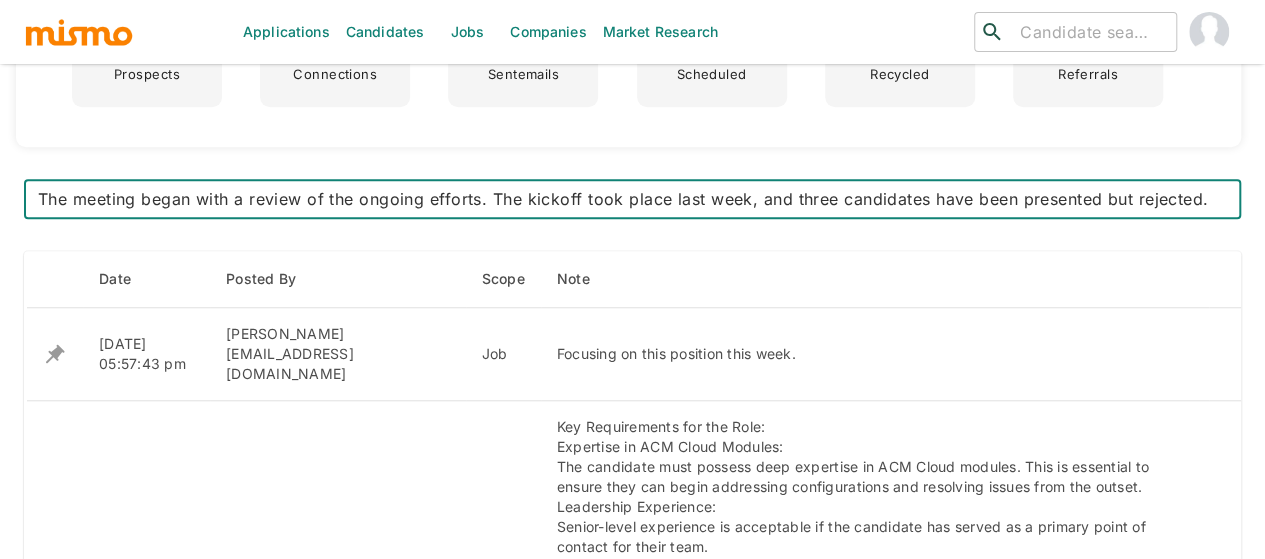scroll, scrollTop: 205, scrollLeft: 0, axis: vertical 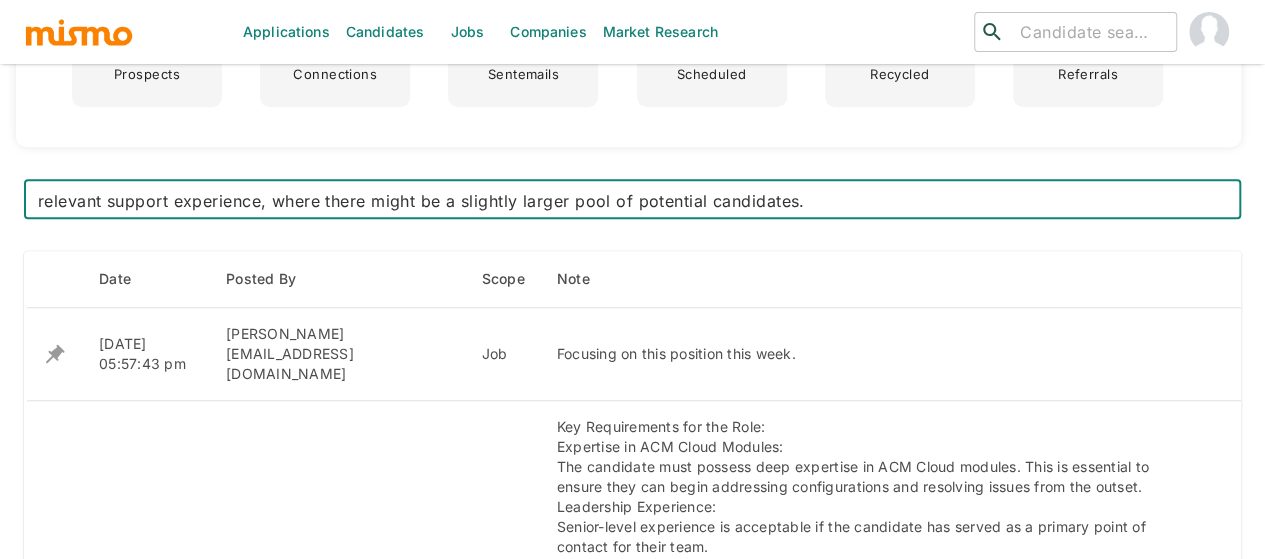 type 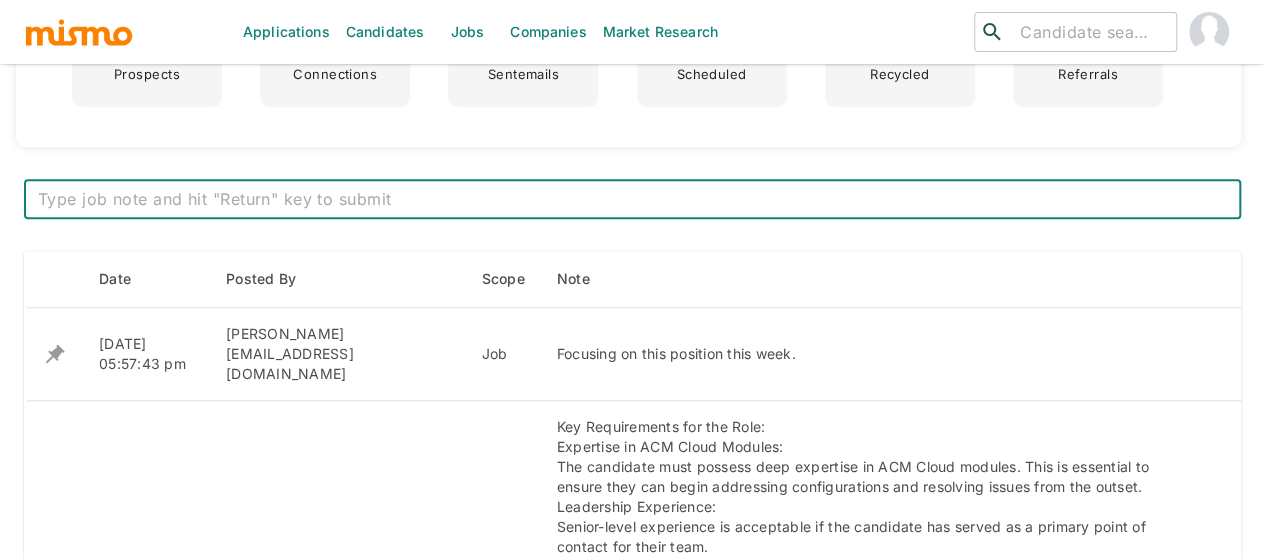 scroll, scrollTop: 0, scrollLeft: 0, axis: both 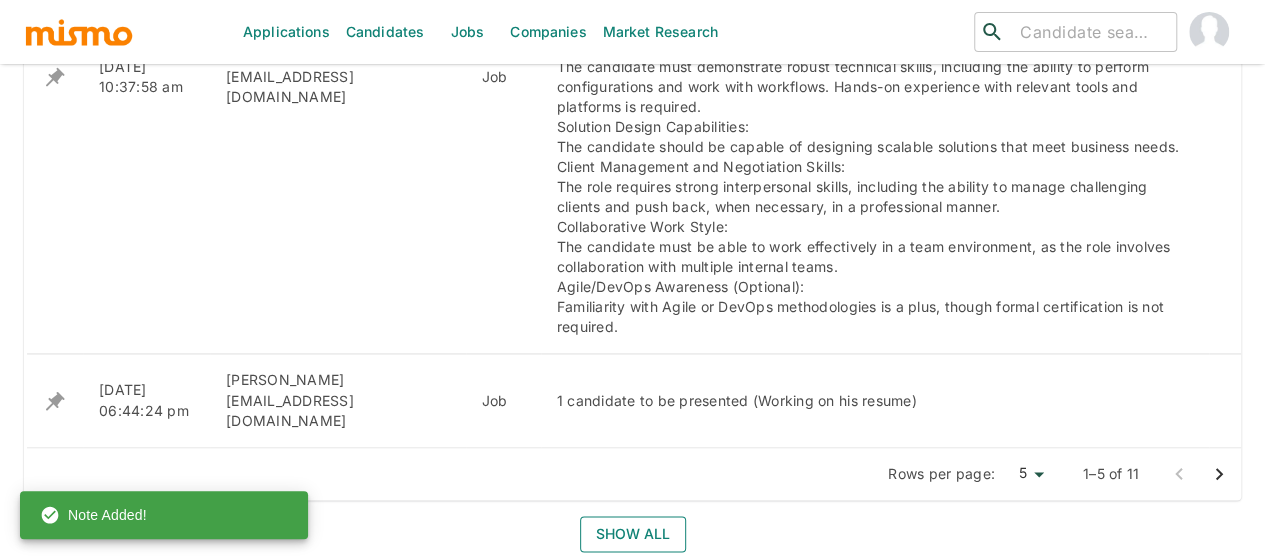 click on "Show all" at bounding box center [633, 534] 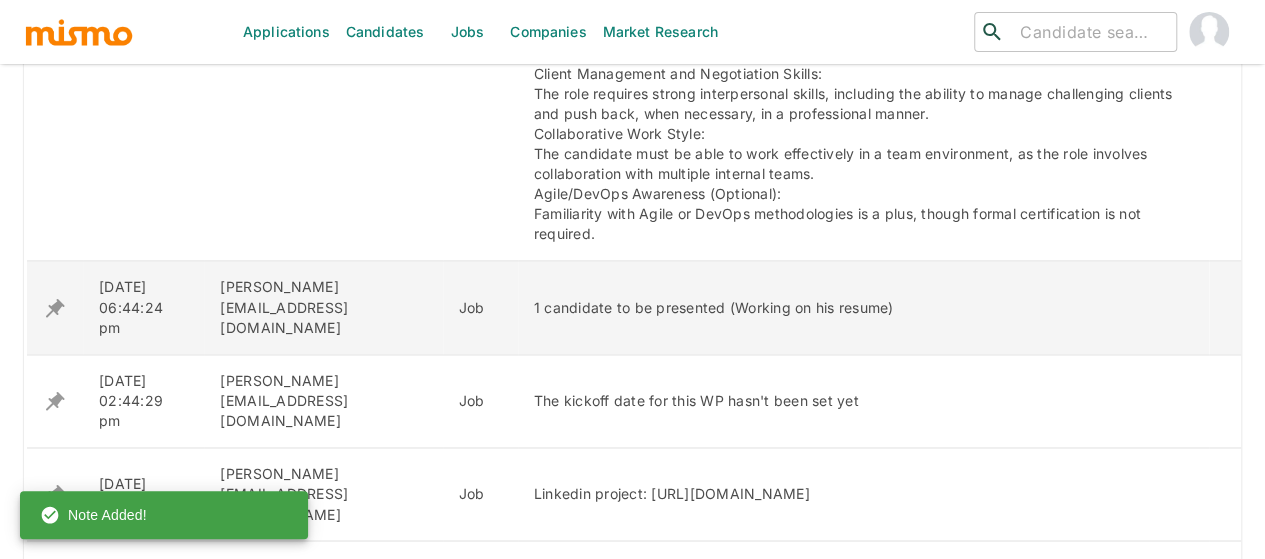 scroll, scrollTop: 1603, scrollLeft: 0, axis: vertical 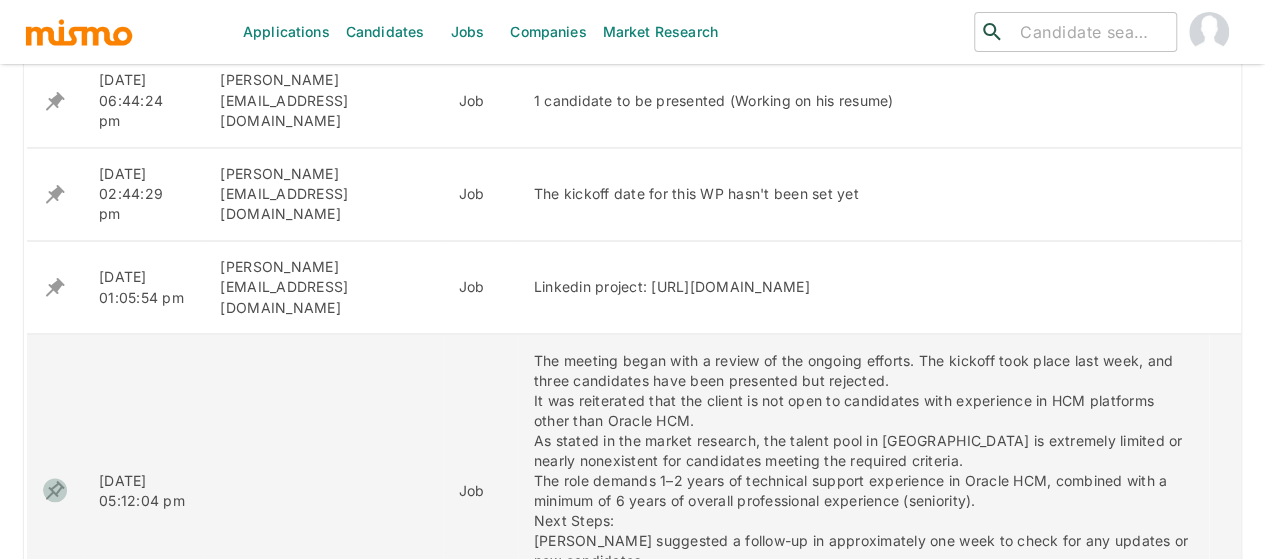 click 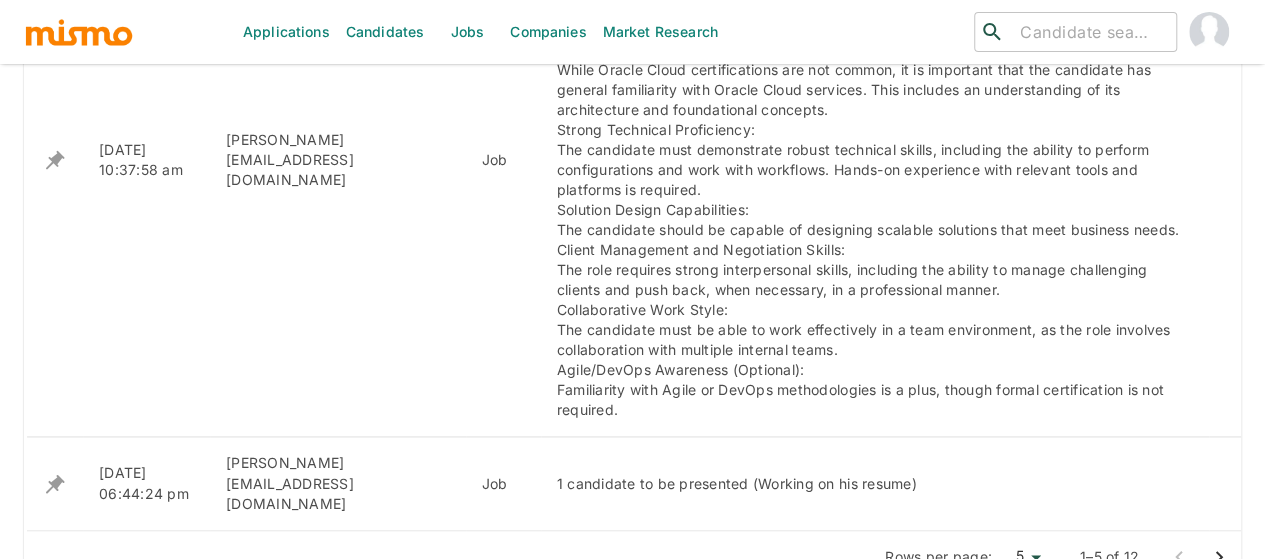 scroll, scrollTop: 1420, scrollLeft: 0, axis: vertical 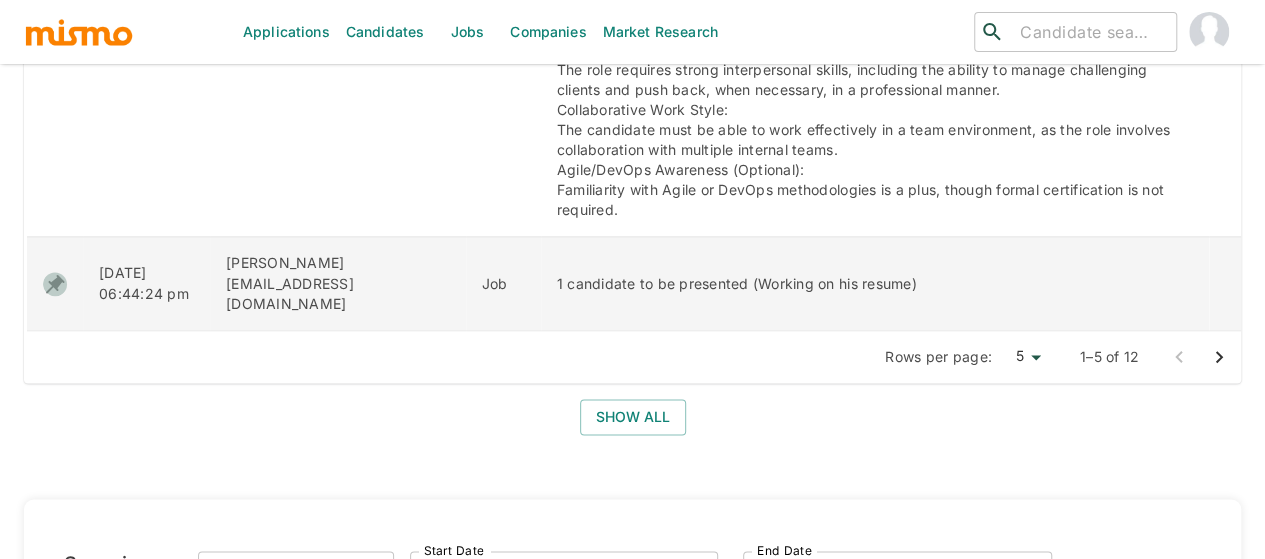 click 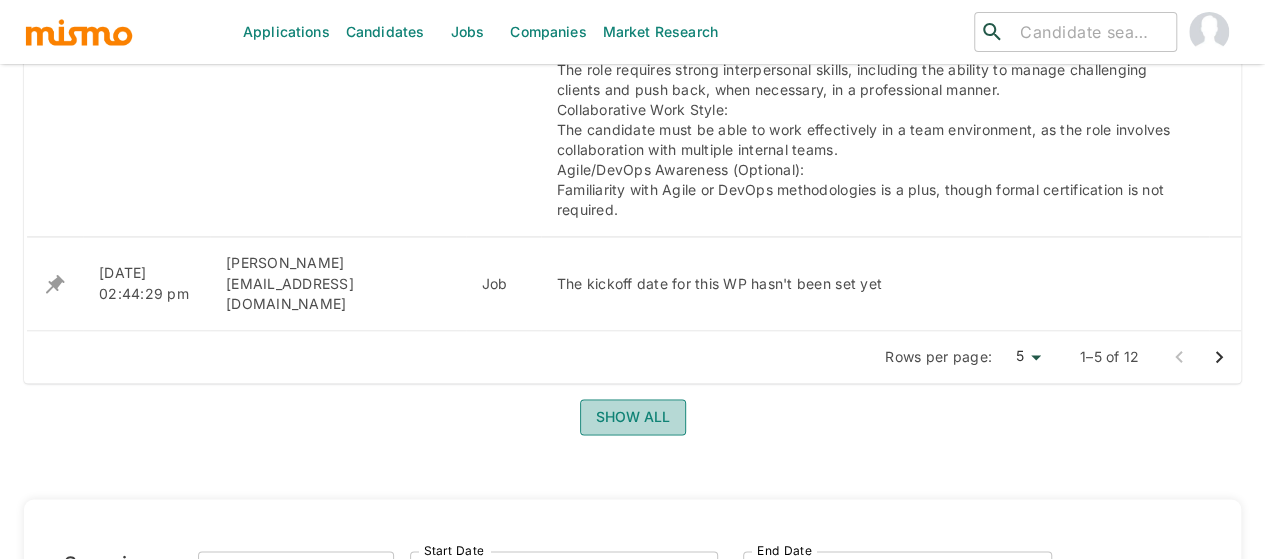 click on "Show all" at bounding box center [633, 417] 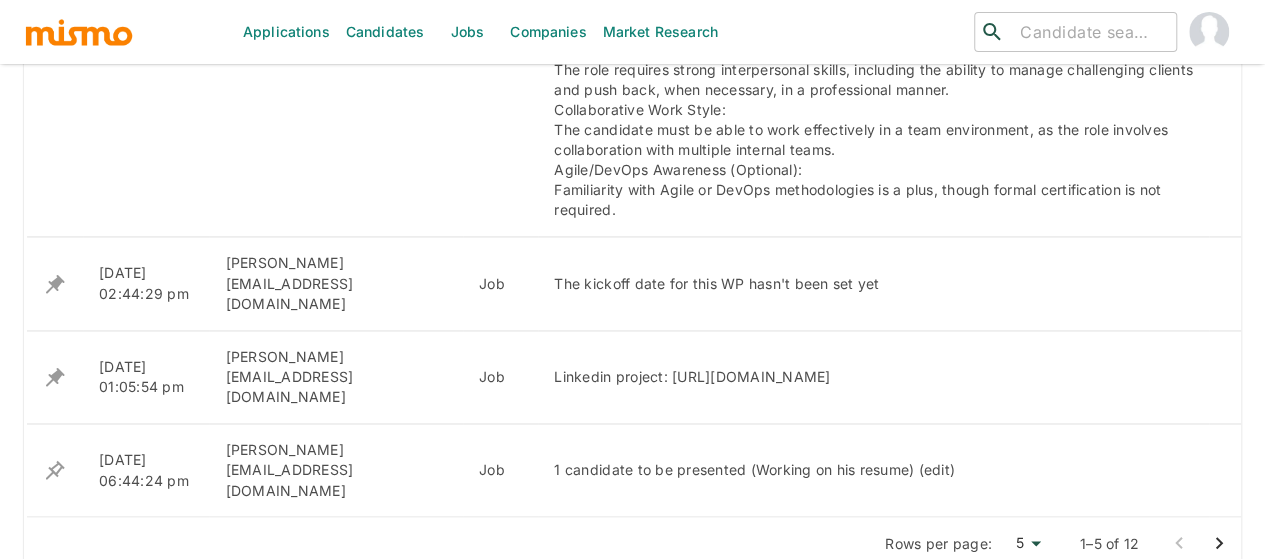 click 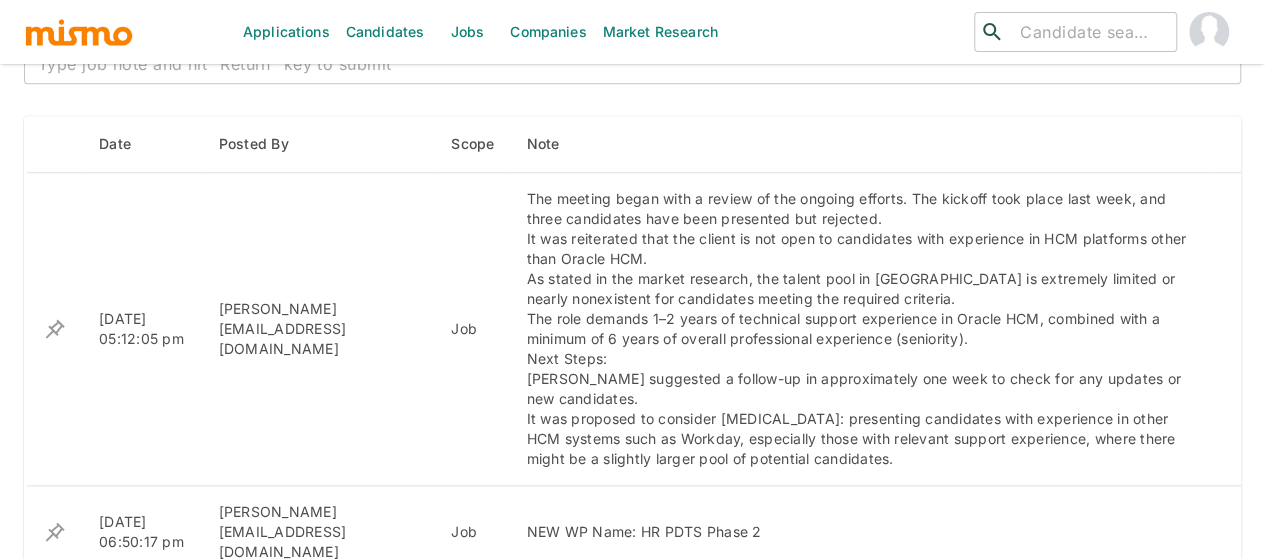 scroll, scrollTop: 820, scrollLeft: 0, axis: vertical 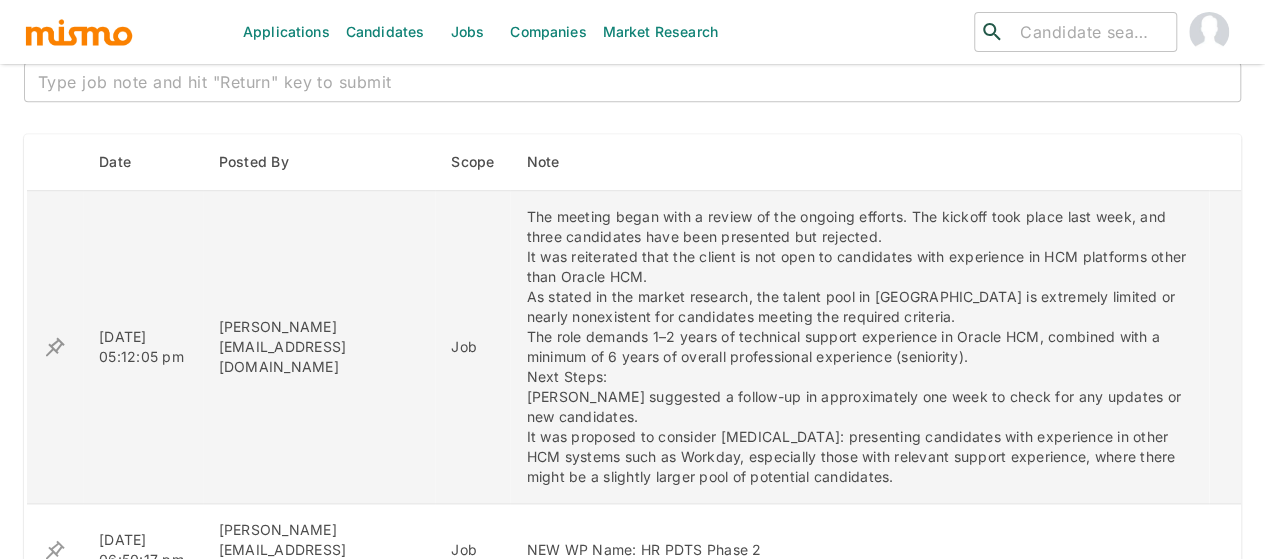 click 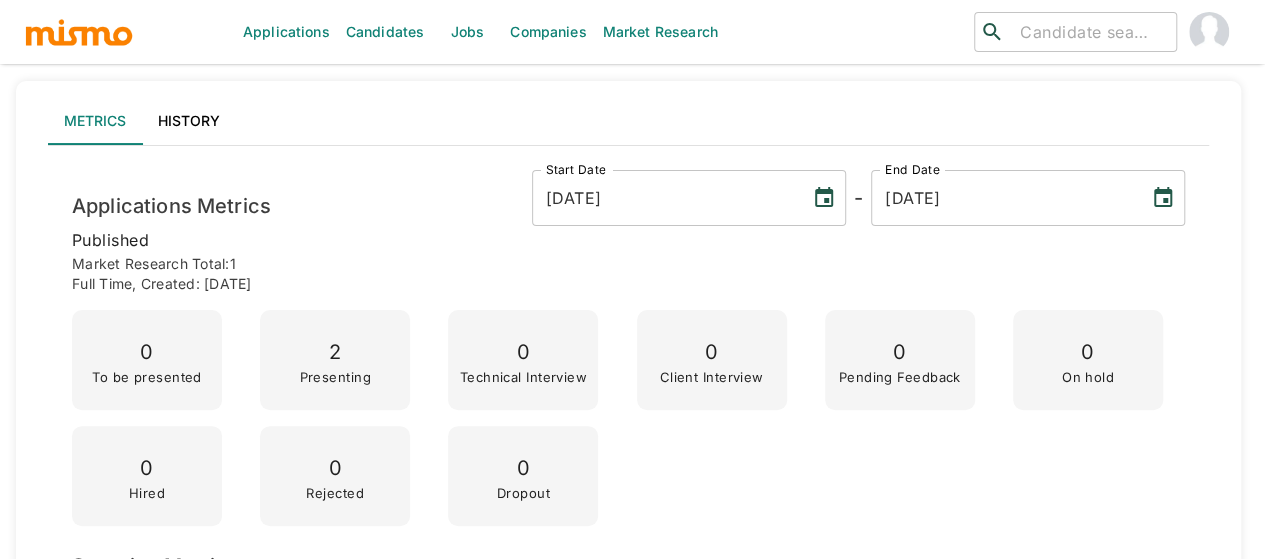 scroll, scrollTop: 0, scrollLeft: 0, axis: both 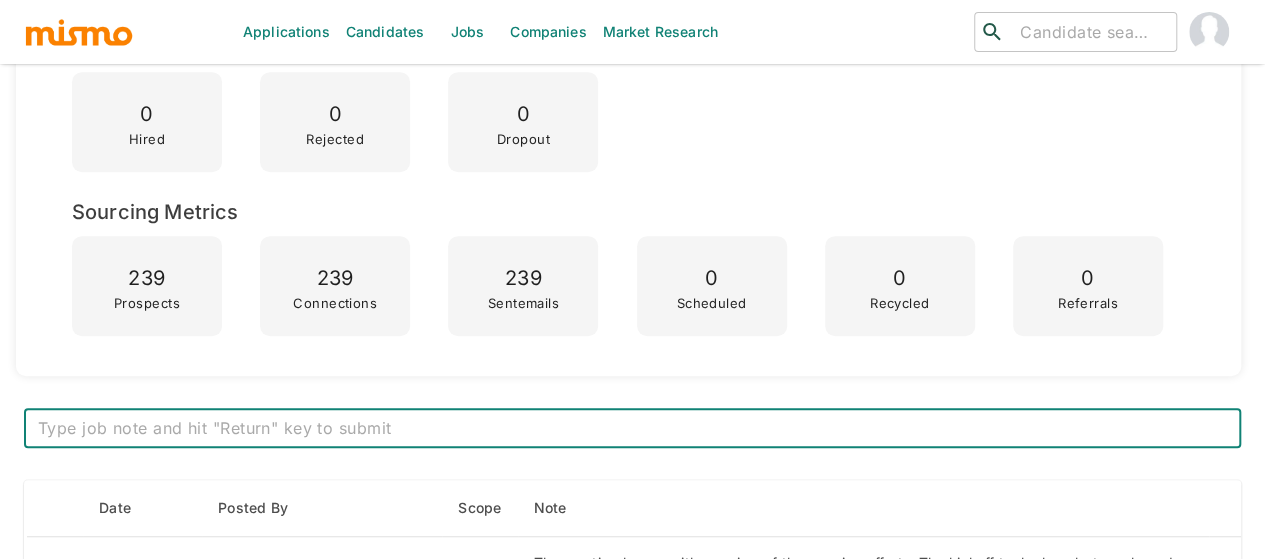 click at bounding box center (632, 428) 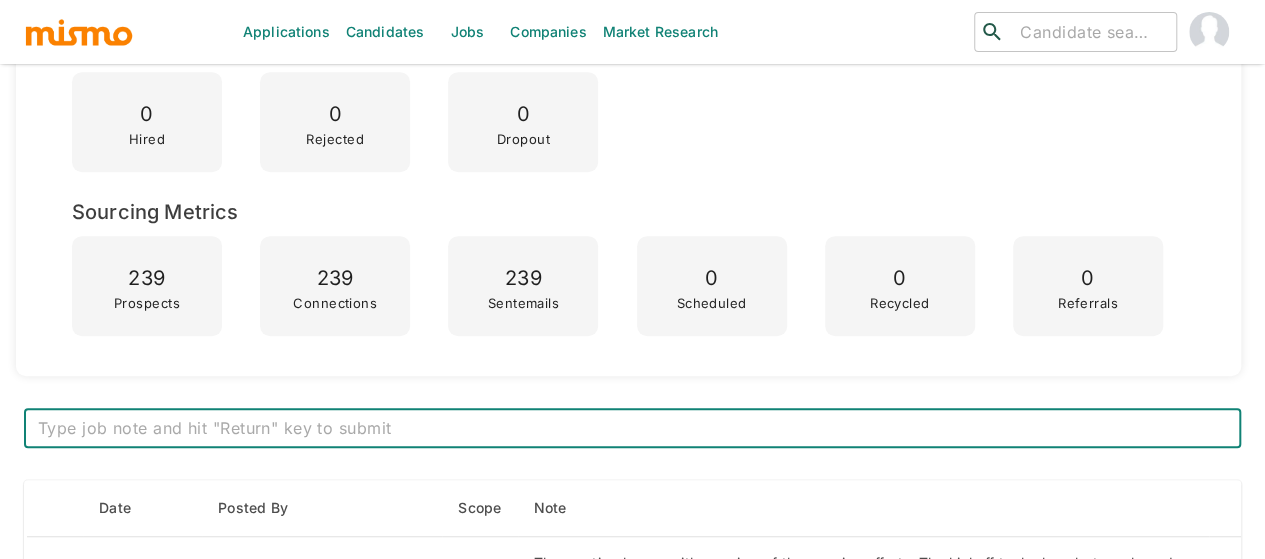 type on "Dificultades en la Búsqueda:
Dificultad con Oracle HCM: Encontrar candidatos con experiencia en Oracle HCM ha sido difícil, se han considerado candidatos con experiencia en herramientas similares como Workday.
Nivel de inglés: Para esta posición específica, el nivel de inglés de los candidatos no ha sido adecuado.
Perfil del Candidato:
Conocimientos técnicos: El candidato debe ser capaz de hacer configuraciones y cambios técnicos en la aplicación, incluyendo la base de datos y las conexiones con APIs.
Experiencia específica en Oracle HCM: El candidato debe tener experiencia específica en Oracle HCM, ya que no hay tiempo para entrenar a alguien en esta herramienta. Idealmente, el candidato debe tener al menos un año de experiencia en Oracle HCM.
Habilidades técnicas y de negociación: El candidato debe tener habilidades técnicas y de negociación, ser capaz de sentarse a negociar, hacer push back de requerimientos, buscar soluciones alternativas, capturar y redactar requerimientos técnicos, y hacer segui..." 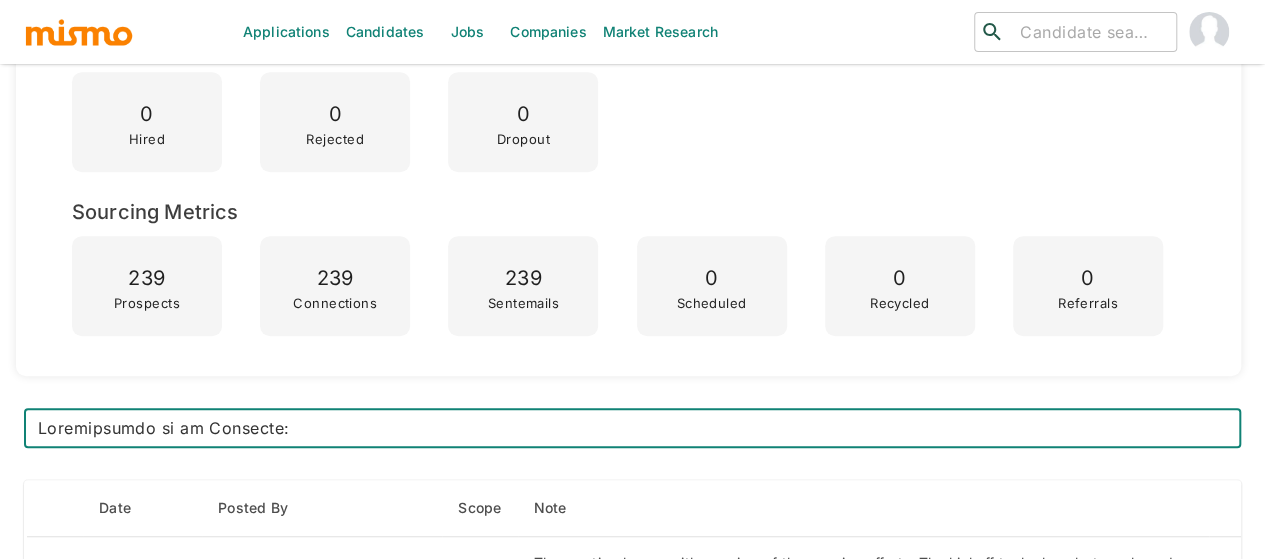 scroll, scrollTop: 527, scrollLeft: 0, axis: vertical 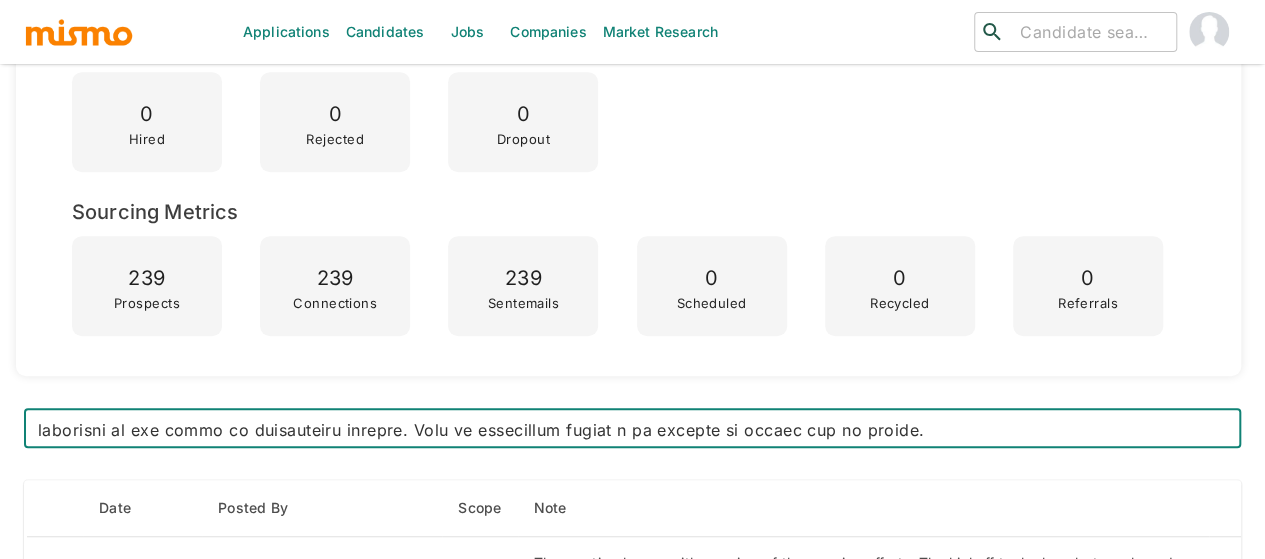 type 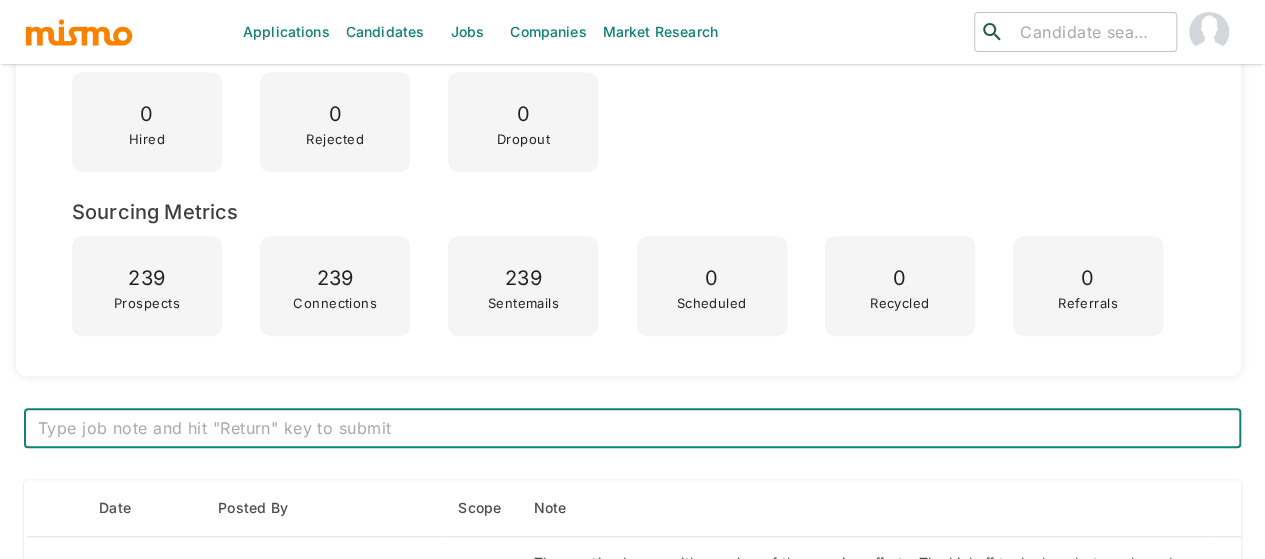 scroll, scrollTop: 0, scrollLeft: 0, axis: both 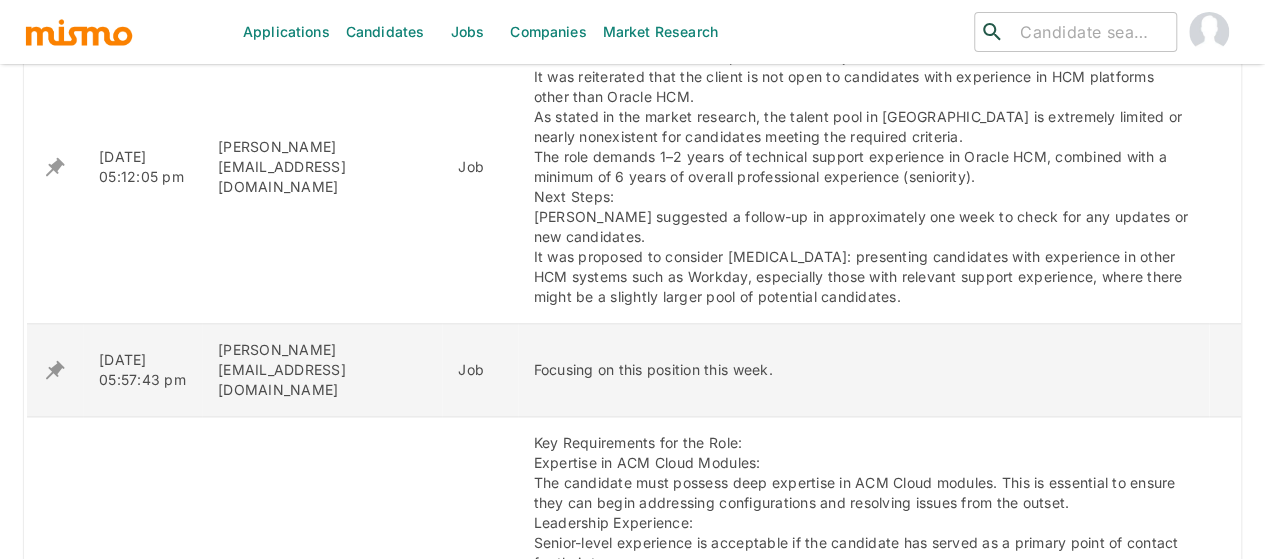 click 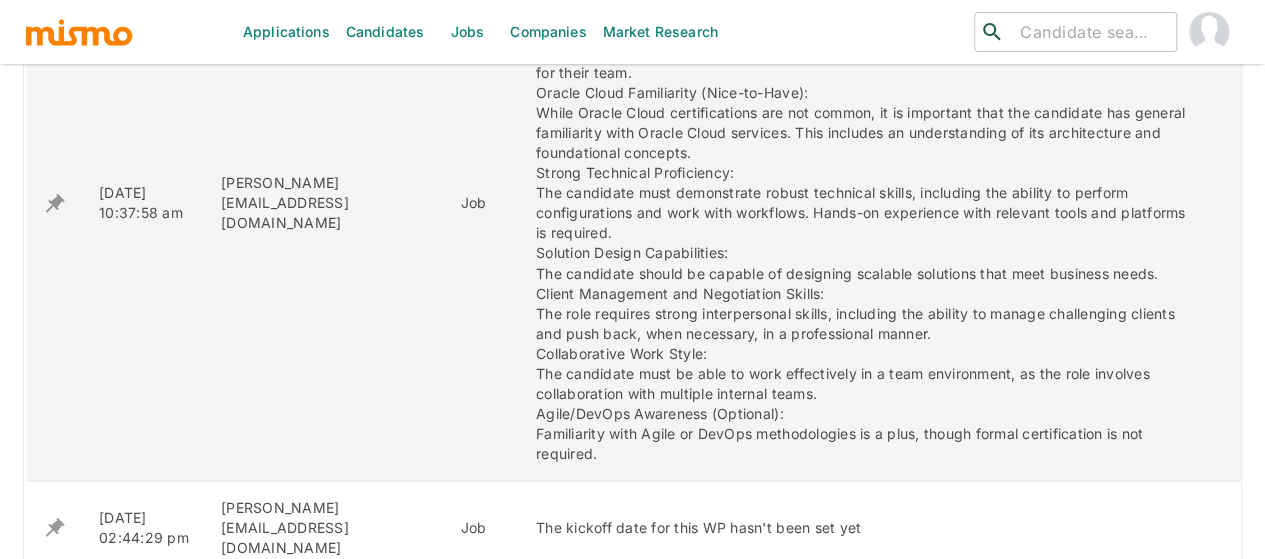 scroll, scrollTop: 1600, scrollLeft: 0, axis: vertical 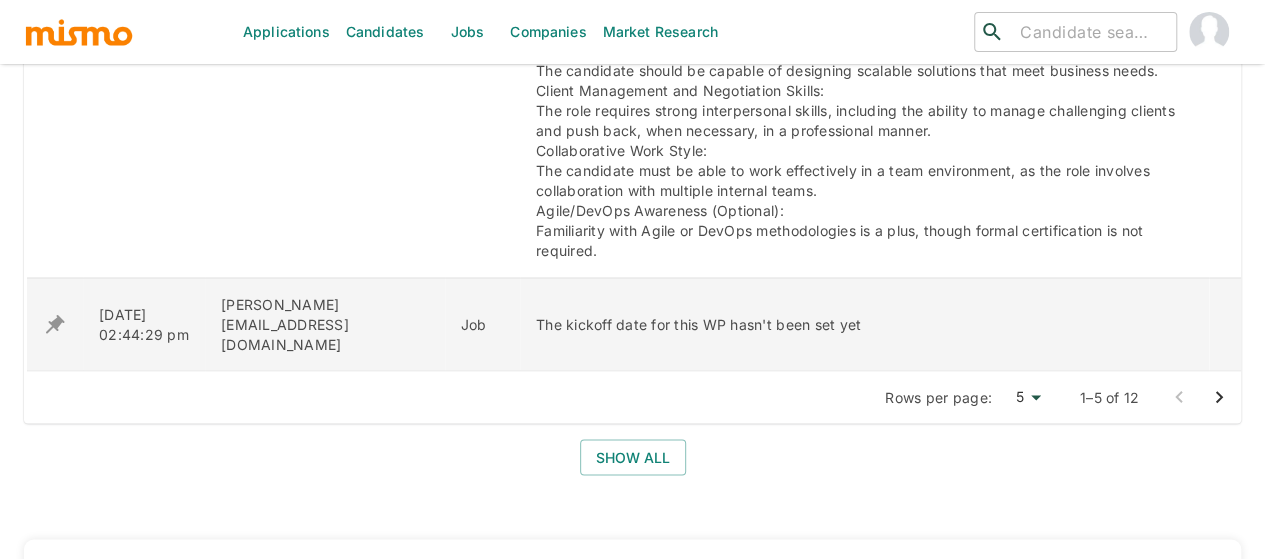 click 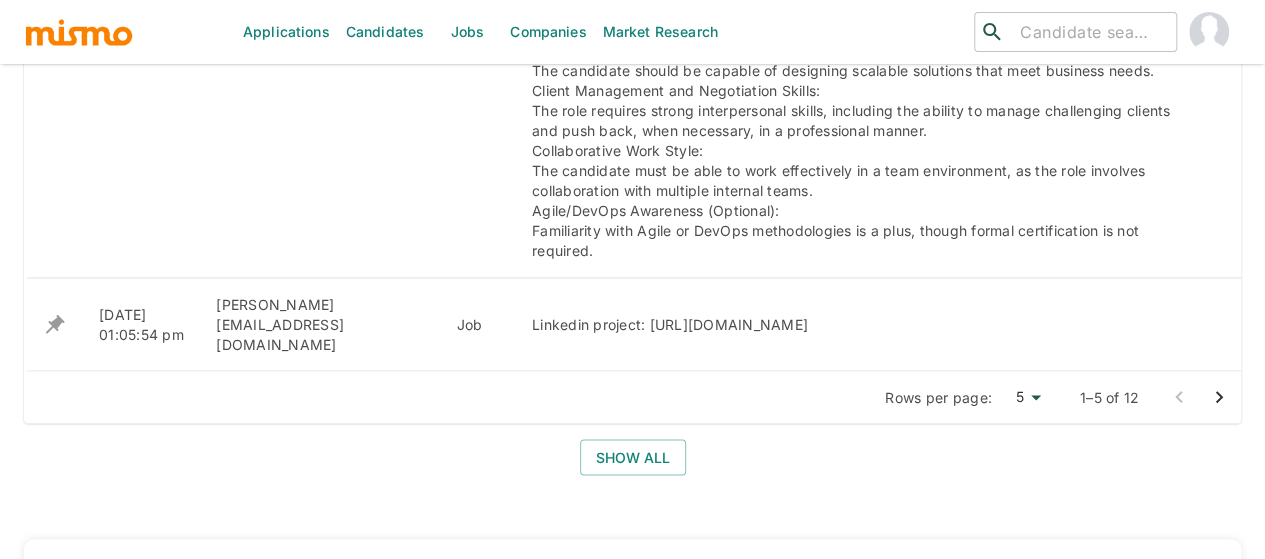 scroll, scrollTop: 1580, scrollLeft: 0, axis: vertical 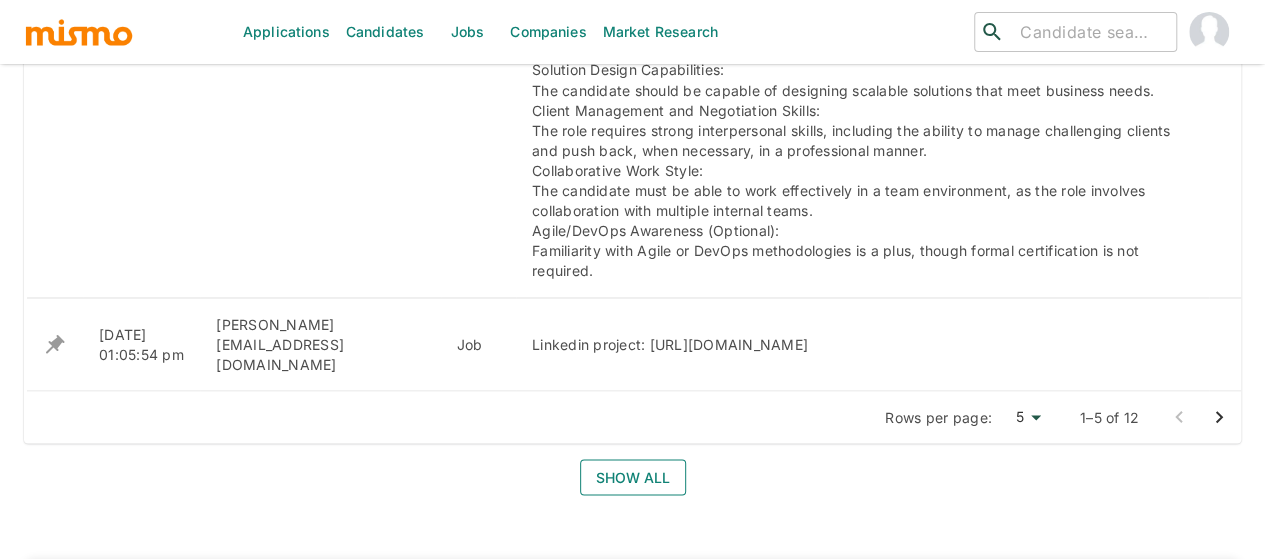 click on "Show all" at bounding box center [633, 477] 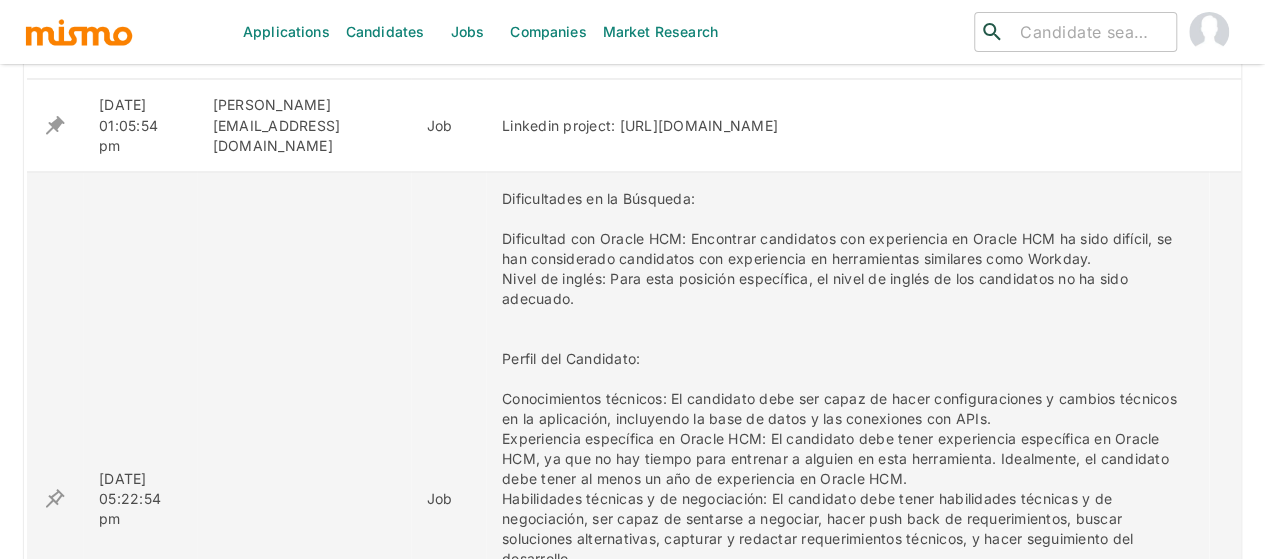 scroll, scrollTop: 1780, scrollLeft: 0, axis: vertical 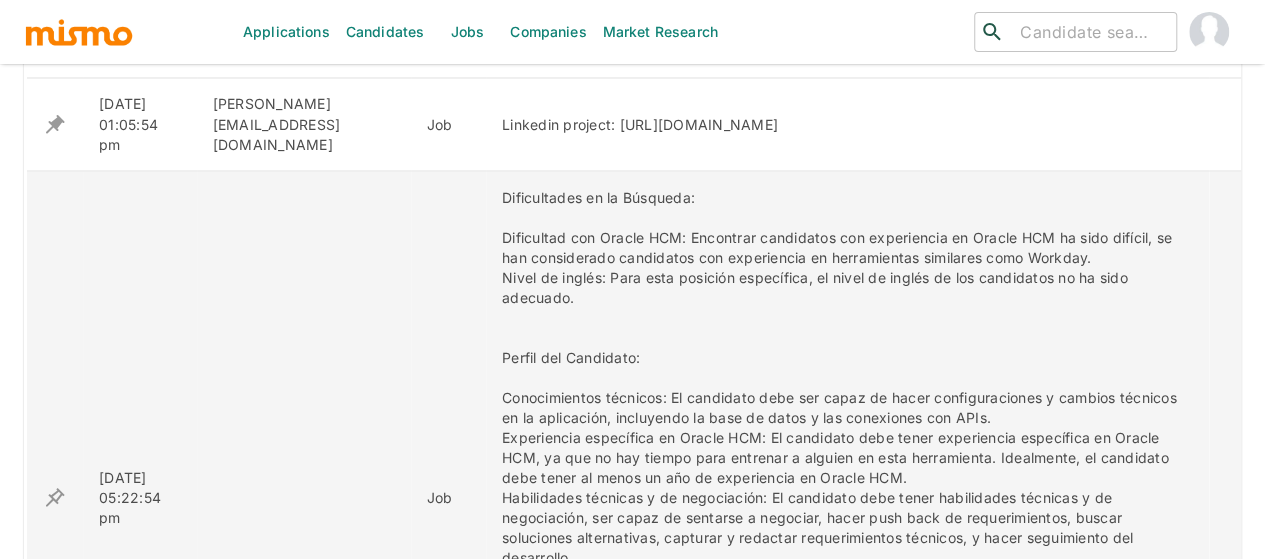 click 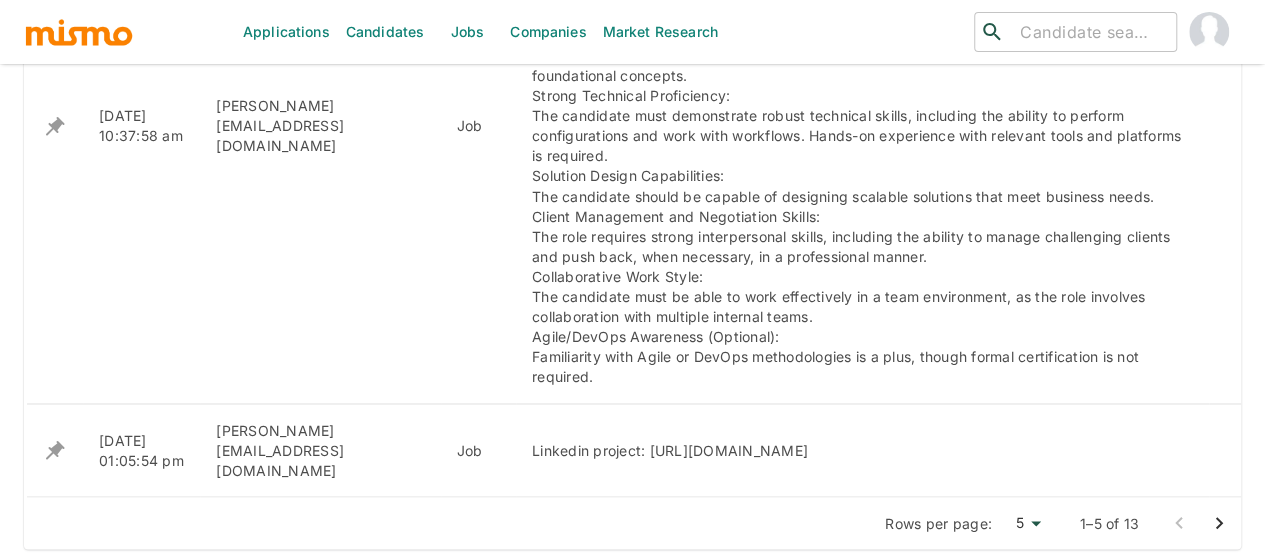 scroll, scrollTop: 1600, scrollLeft: 0, axis: vertical 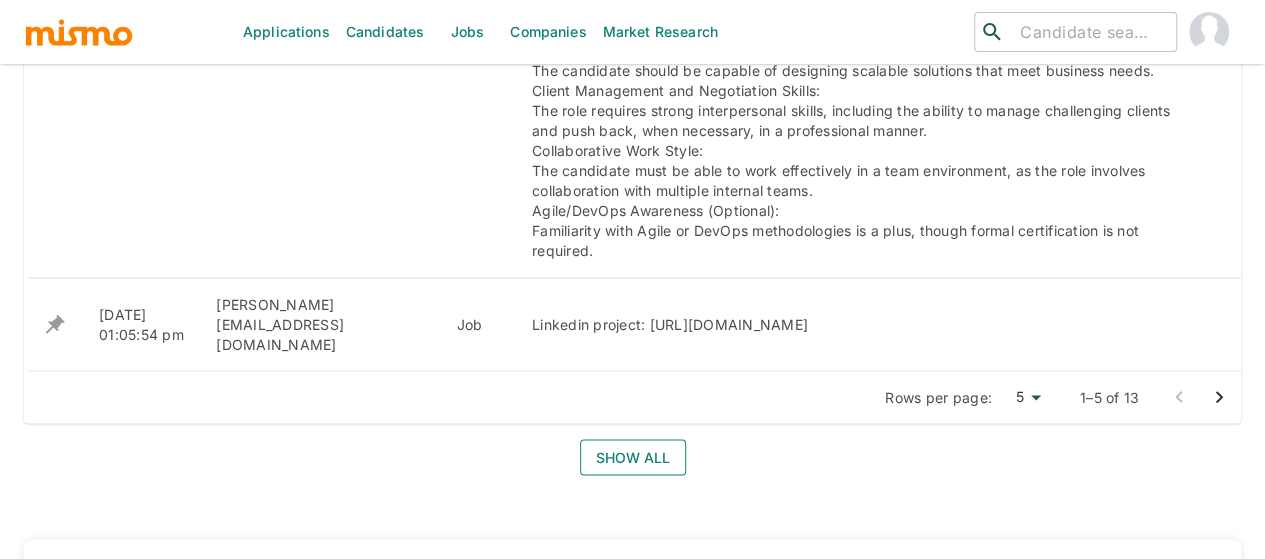 click on "Show all" at bounding box center [633, 457] 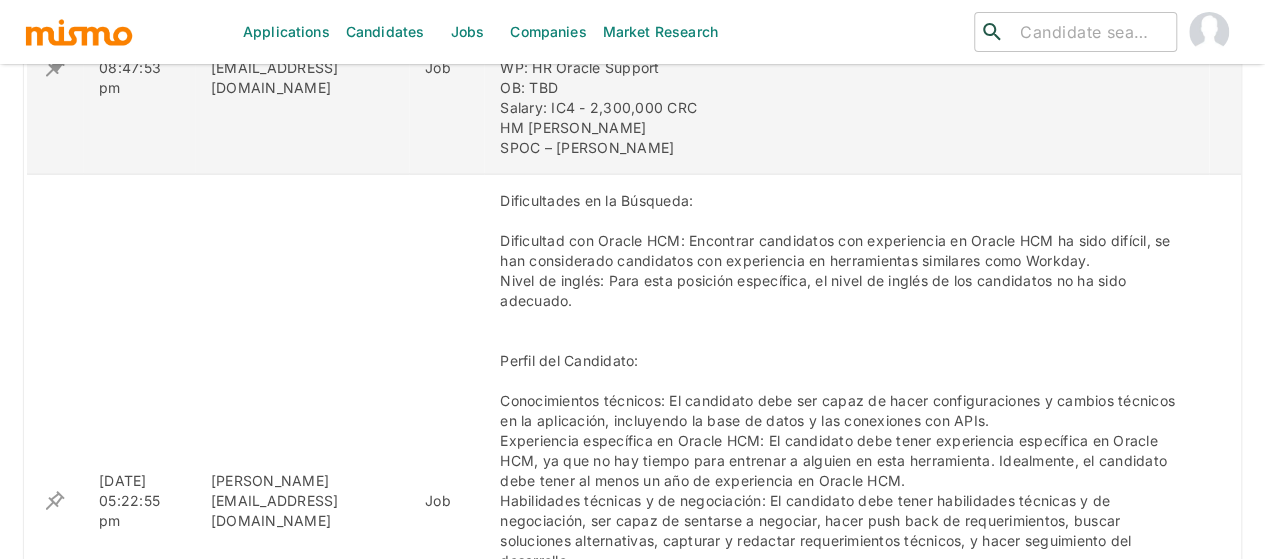 scroll, scrollTop: 2000, scrollLeft: 0, axis: vertical 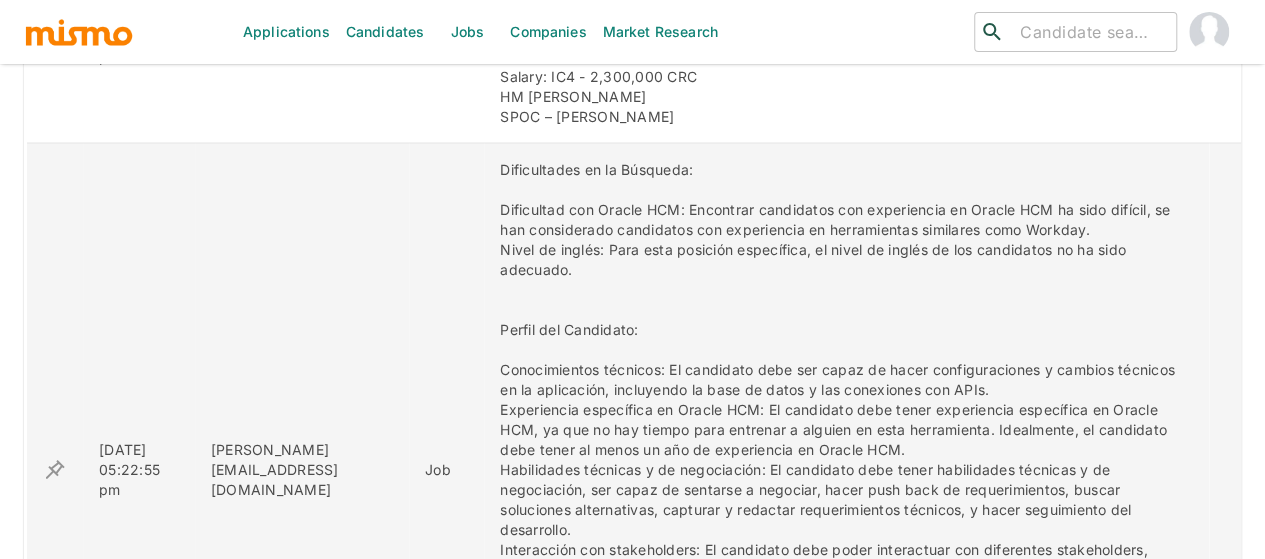 click 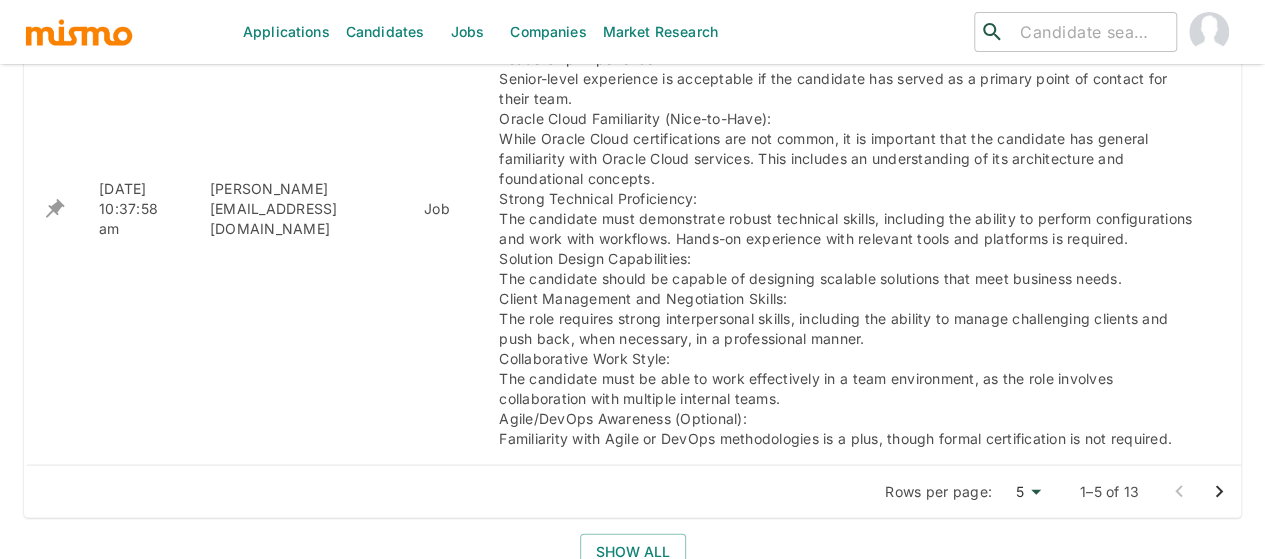 scroll, scrollTop: 2000, scrollLeft: 0, axis: vertical 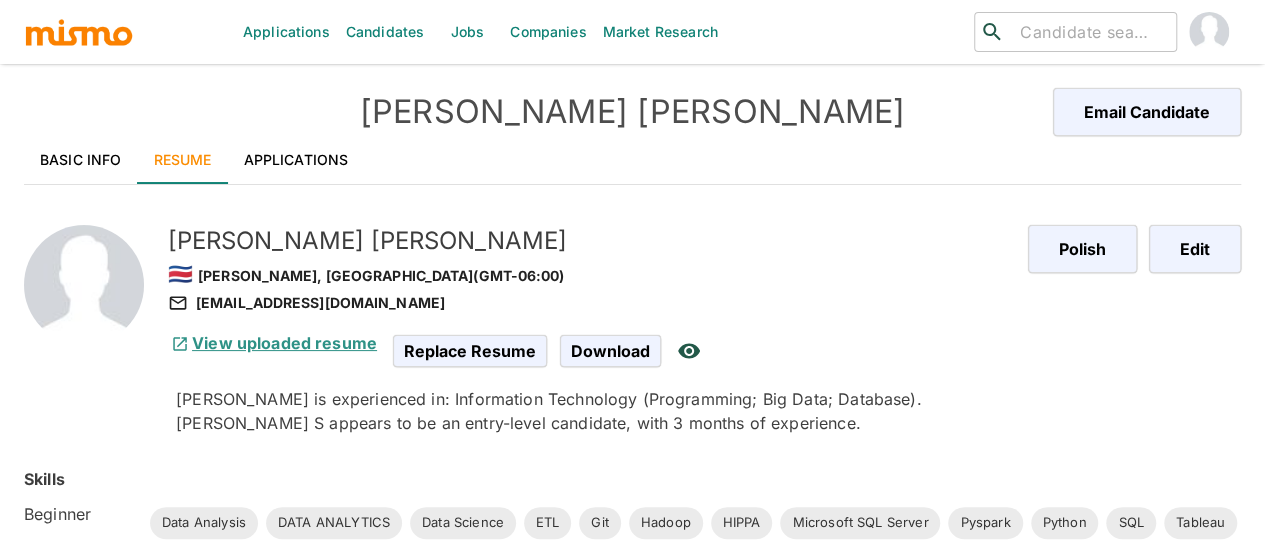 click on "View uploaded resume" at bounding box center (272, 343) 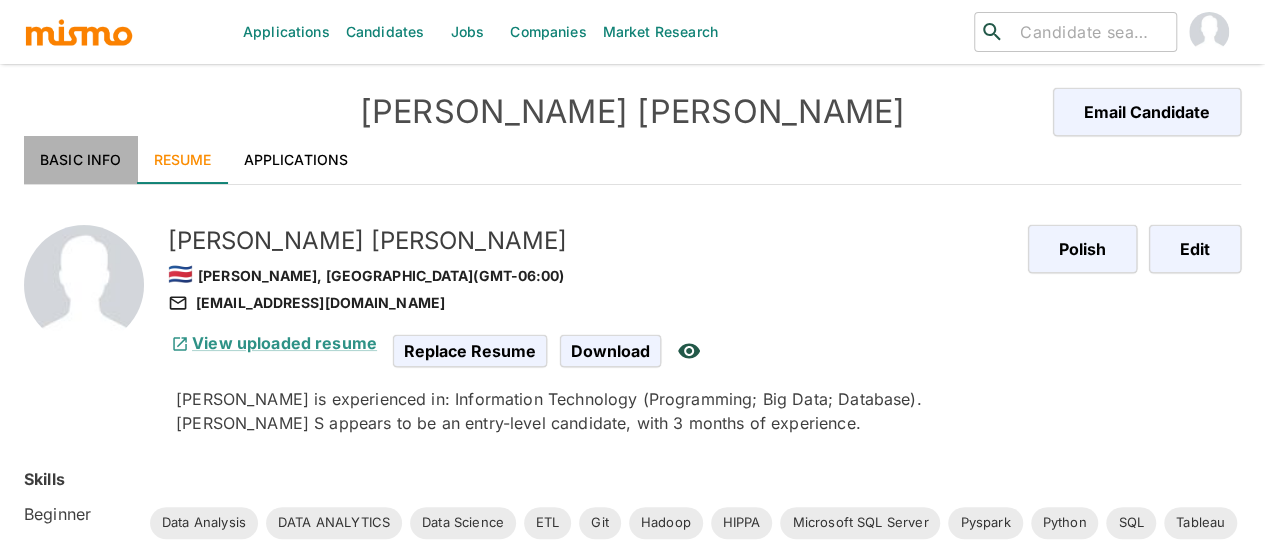 click on "Basic Info" at bounding box center [81, 160] 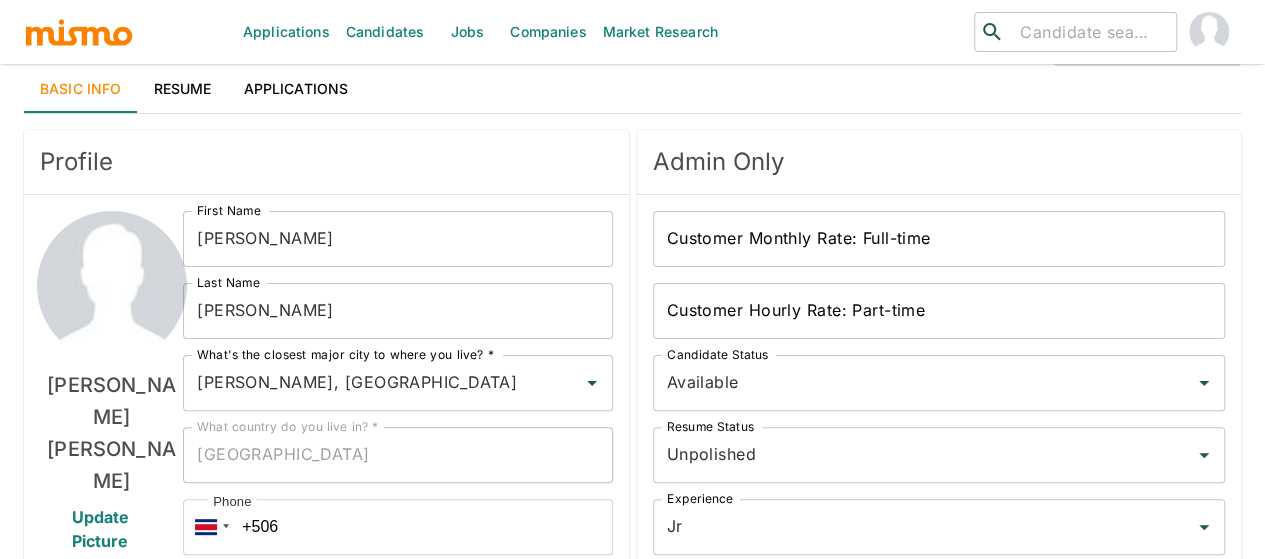 scroll, scrollTop: 0, scrollLeft: 0, axis: both 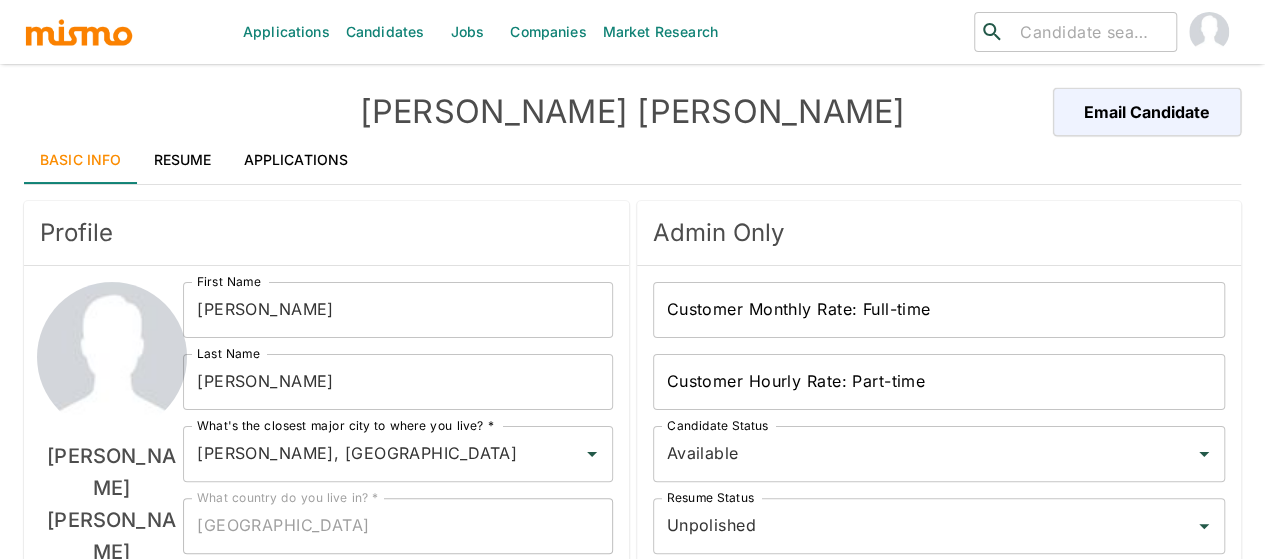 click on "Resume" at bounding box center (183, 160) 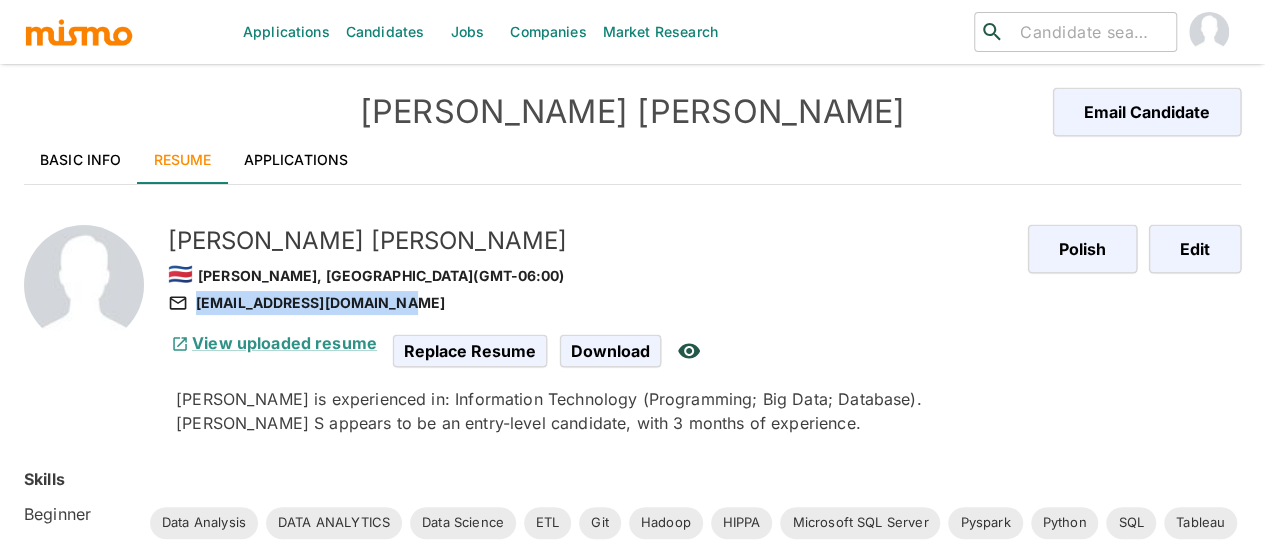 drag, startPoint x: 406, startPoint y: 304, endPoint x: 376, endPoint y: 306, distance: 30.066593 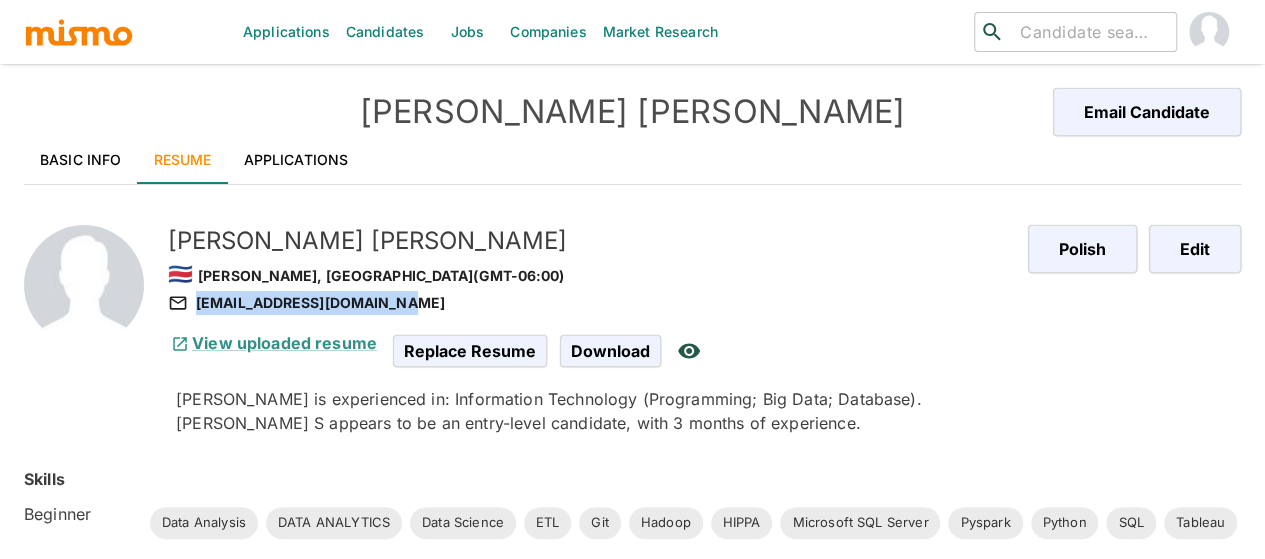 click on "[EMAIL_ADDRESS][DOMAIN_NAME]" at bounding box center [590, 303] 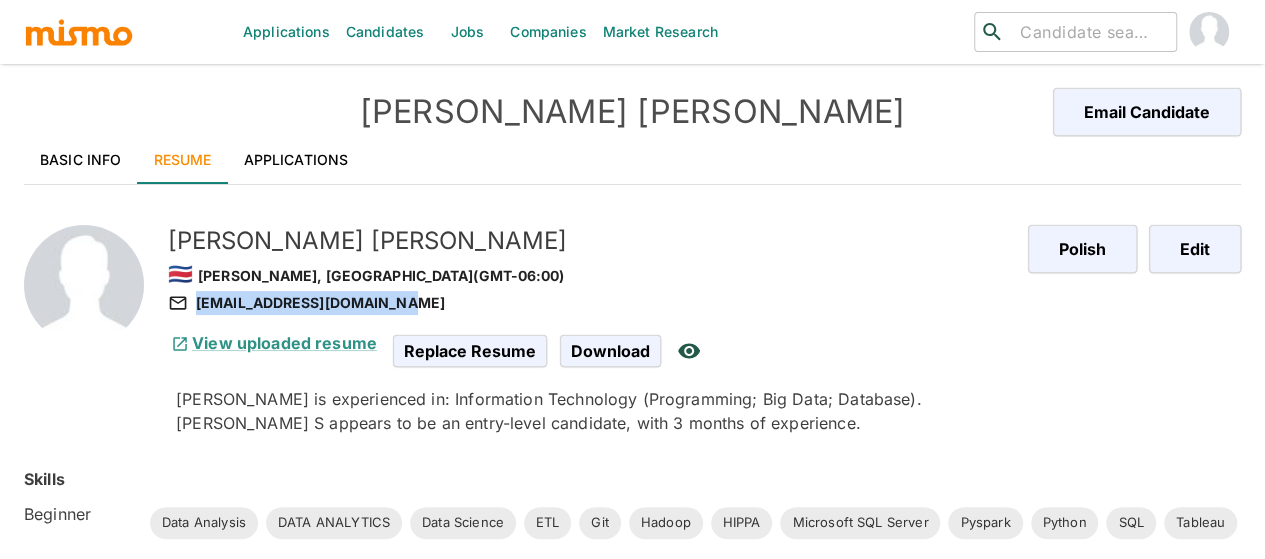 copy on "[EMAIL_ADDRESS][DOMAIN_NAME]" 